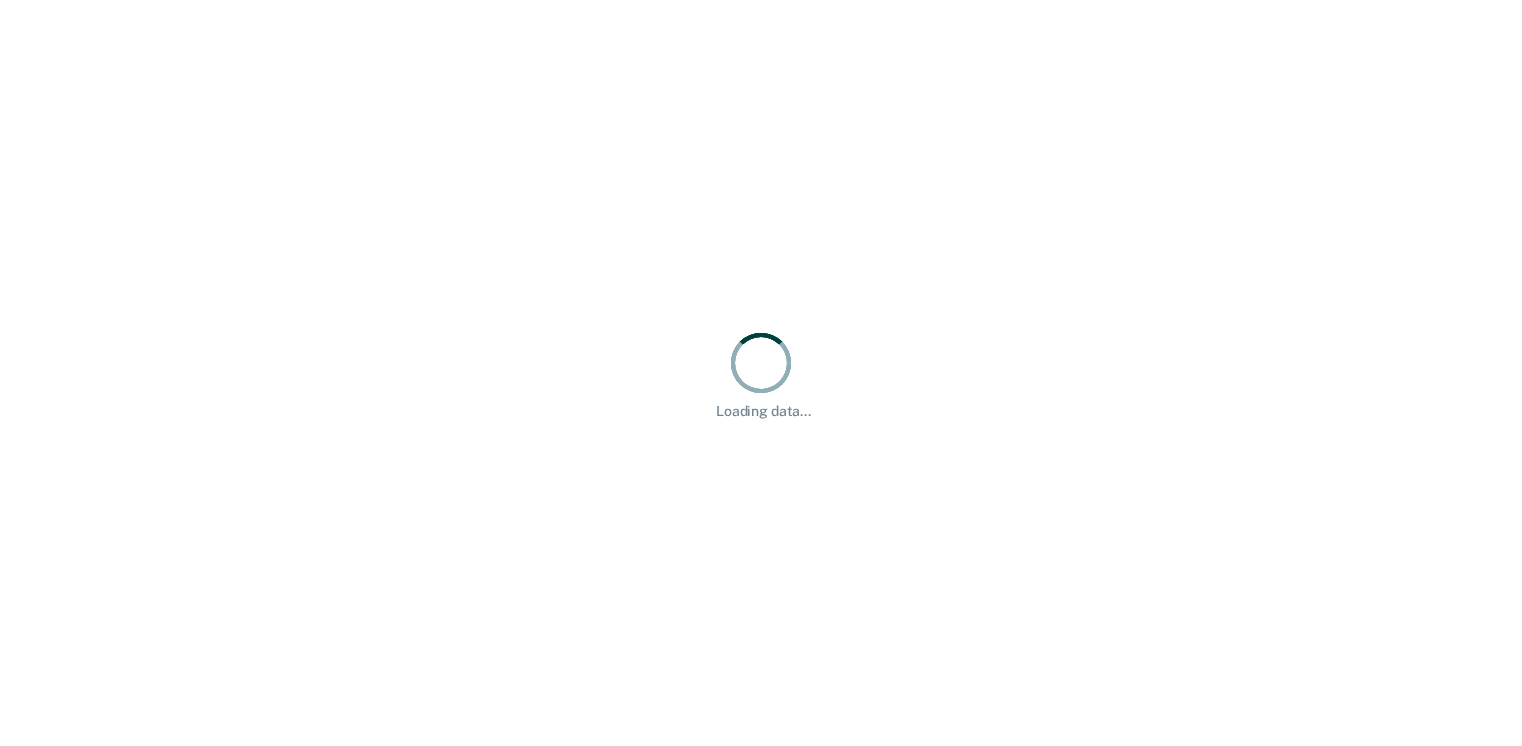 scroll, scrollTop: 0, scrollLeft: 0, axis: both 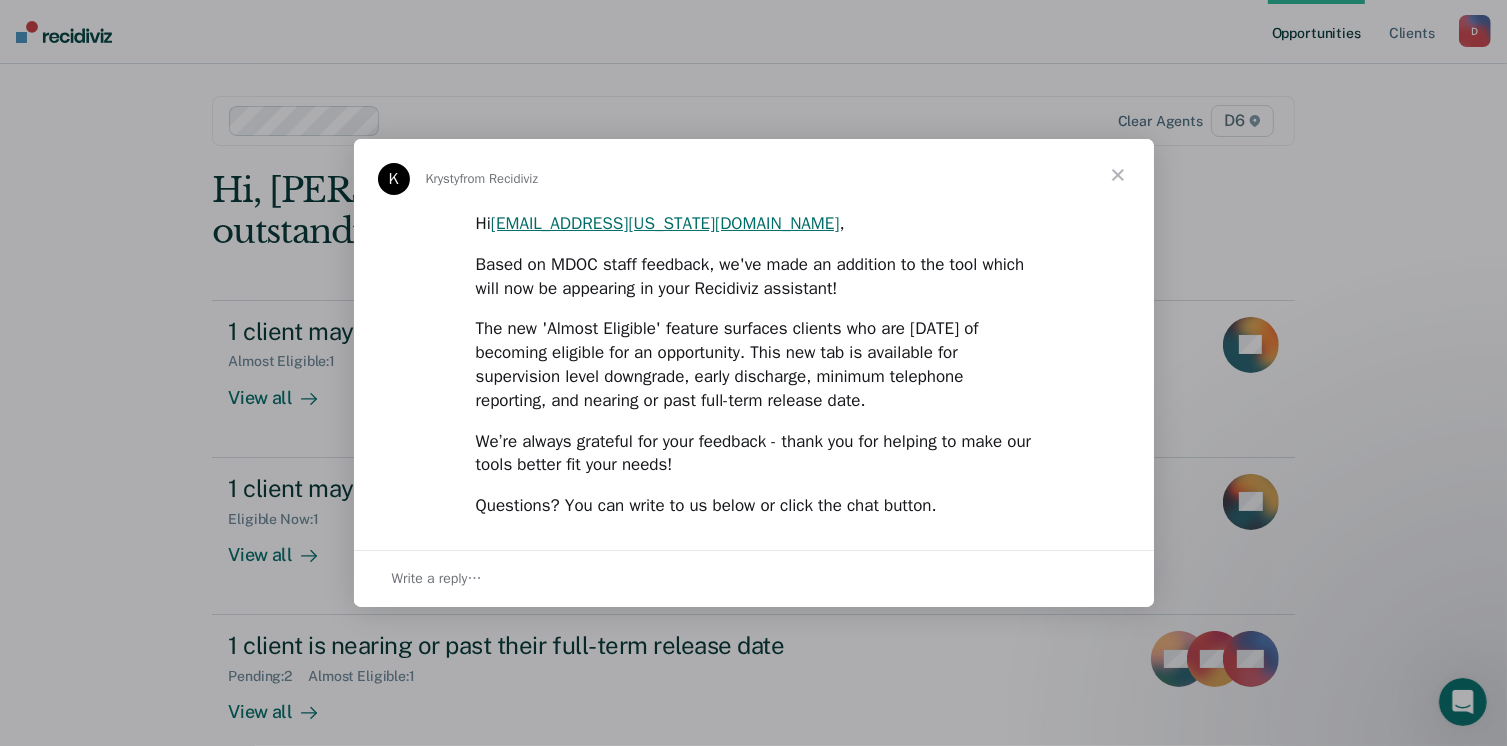 click at bounding box center [1118, 175] 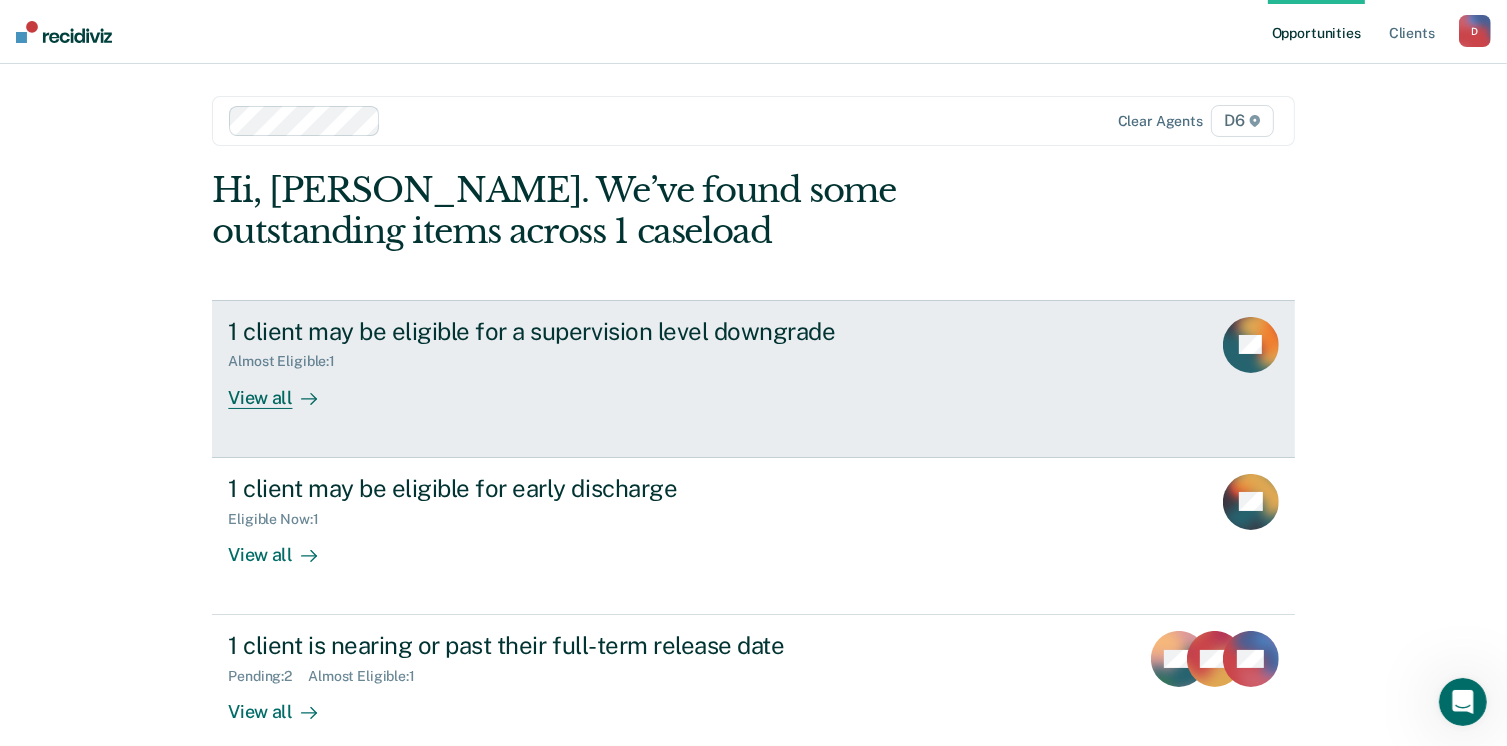 click on "View all" at bounding box center (284, 389) 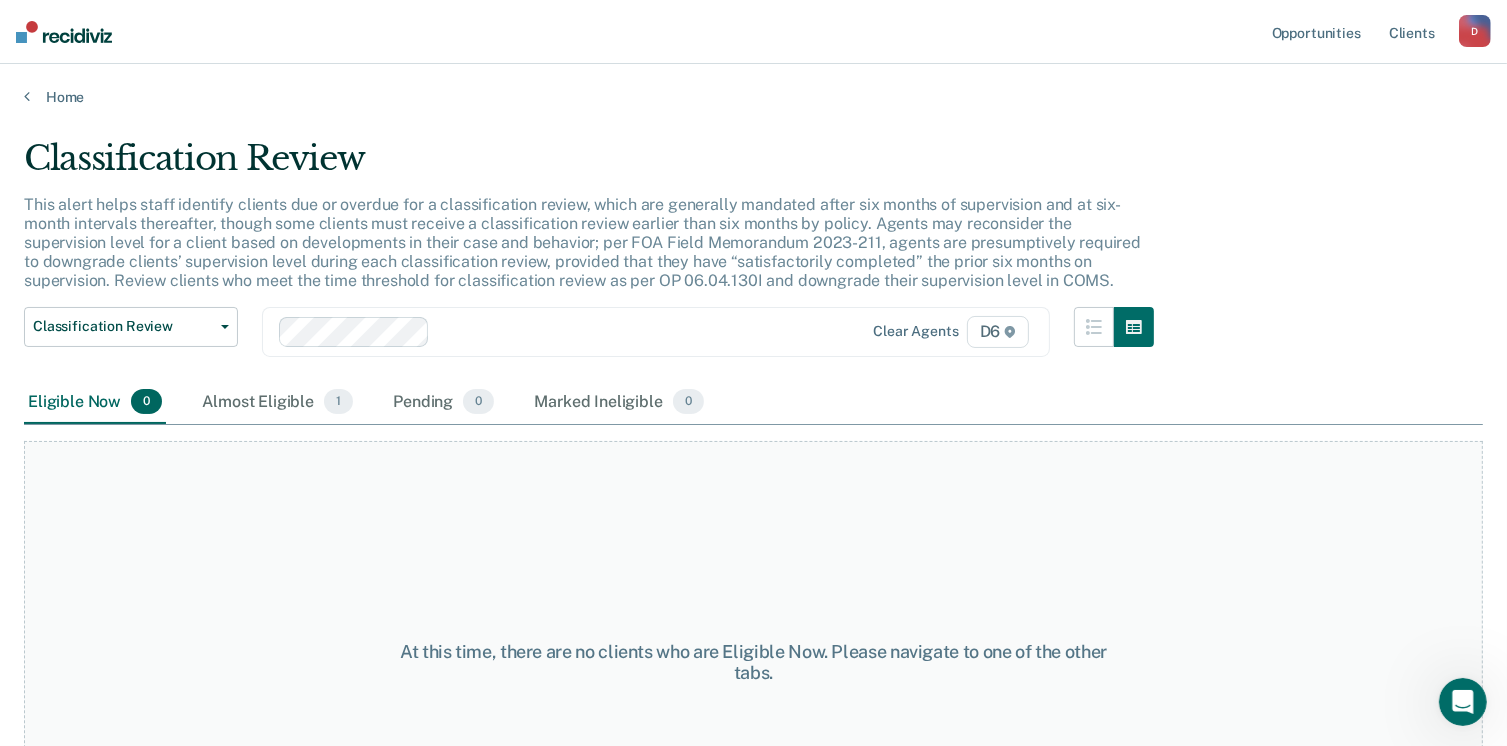 click on "Almost Eligible 1" at bounding box center (277, 403) 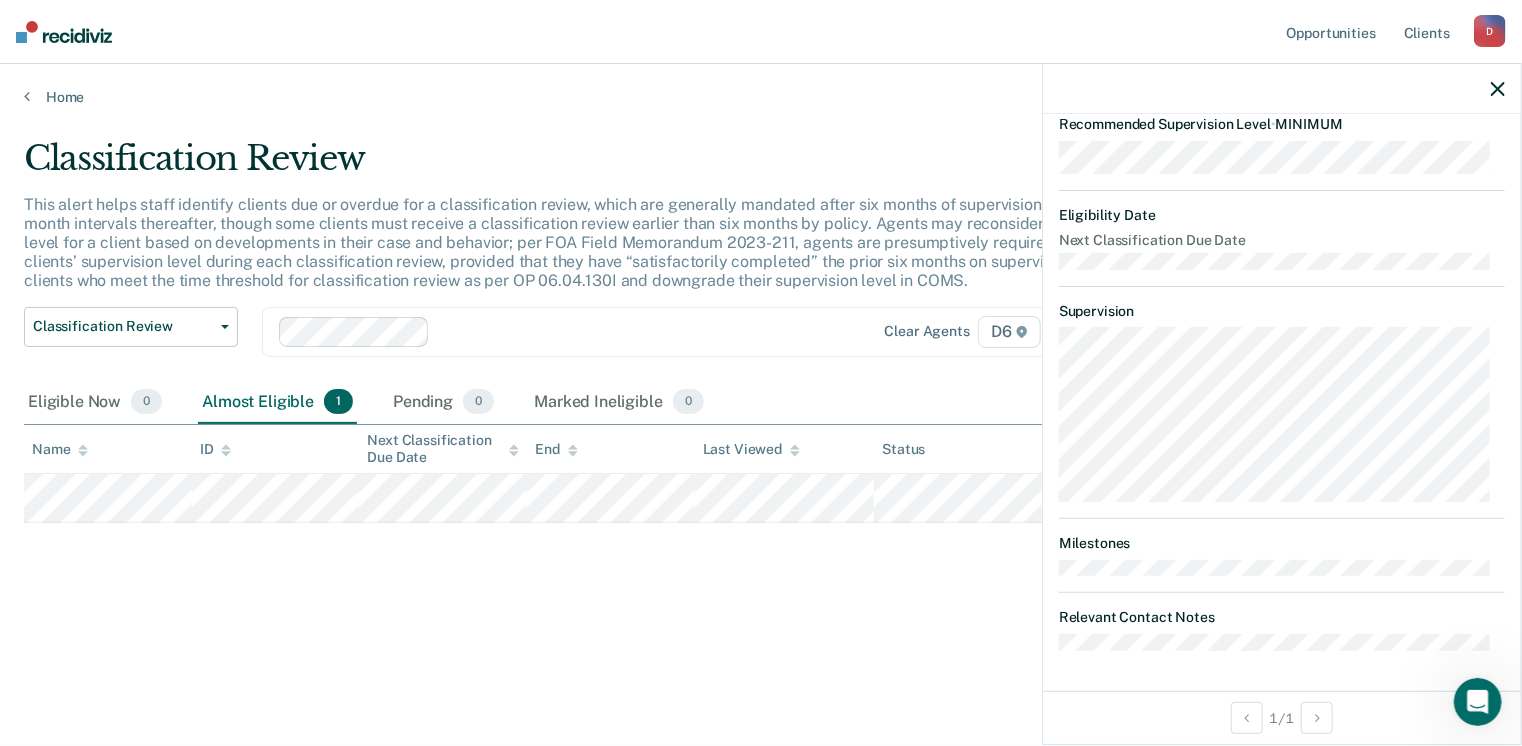 scroll, scrollTop: 0, scrollLeft: 0, axis: both 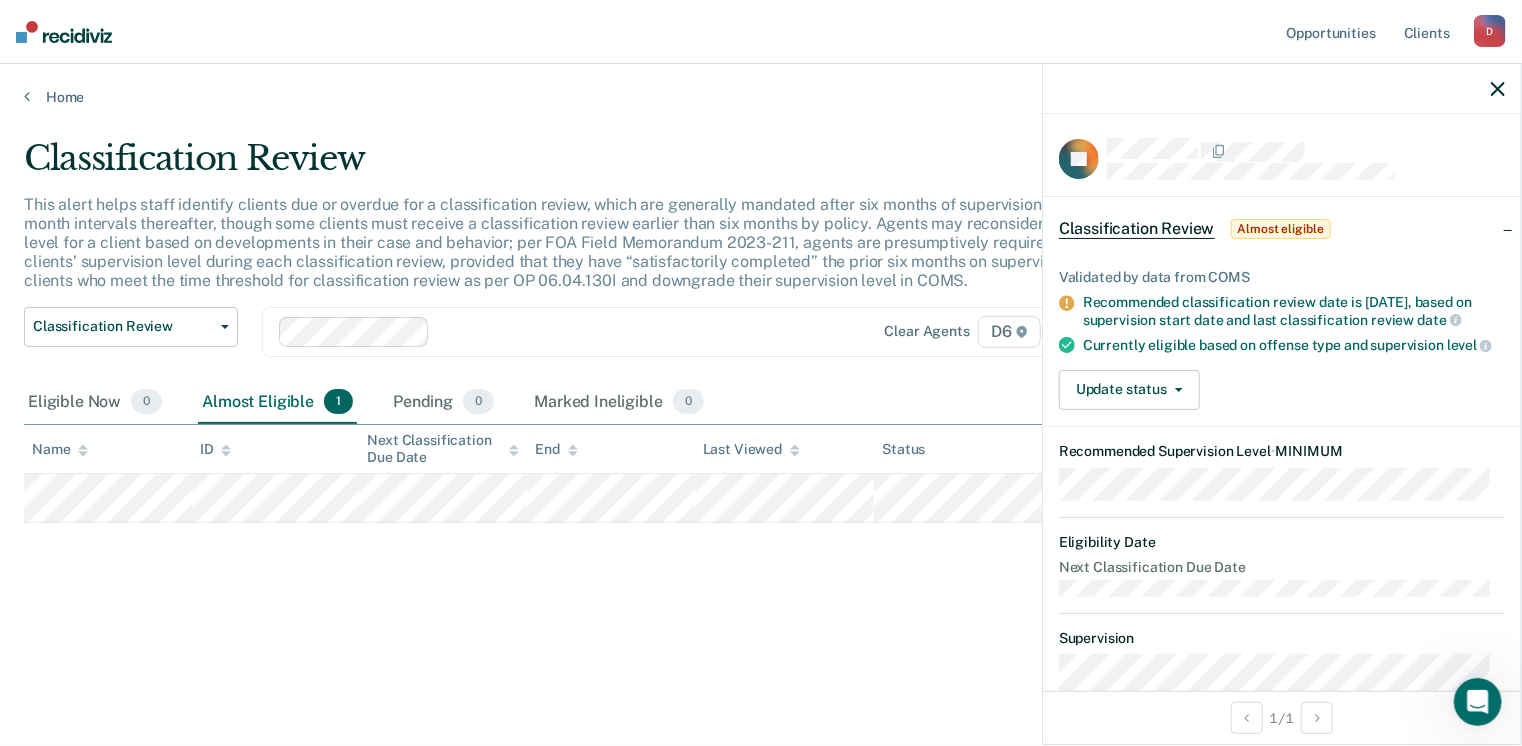 click on "Classification Review   This alert helps staff identify clients due or overdue for a classification review, which are generally mandated after six months of supervision and at six-month intervals thereafter, though some clients must receive a classification review earlier than six months by policy. Agents may reconsider the supervision level for a client based on developments in their case and behavior; per FOA Field Memorandum 2023-211, agents are presumptively required to downgrade clients’ supervision level during each classification review, provided that they have “satisfactorily completed” the prior six months on supervision. Review clients who meet the time threshold for classification review as per OP 06.04.130I and downgrade their supervision level in COMS. Classification Review Classification Review Early Discharge Minimum Telephone Reporting Overdue for Discharge Supervision Level Mismatch Clear   agents D6   Eligible Now 0 Almost Eligible 1 Pending 0 Marked Ineligible 0 Name ID End Status" at bounding box center (761, 423) 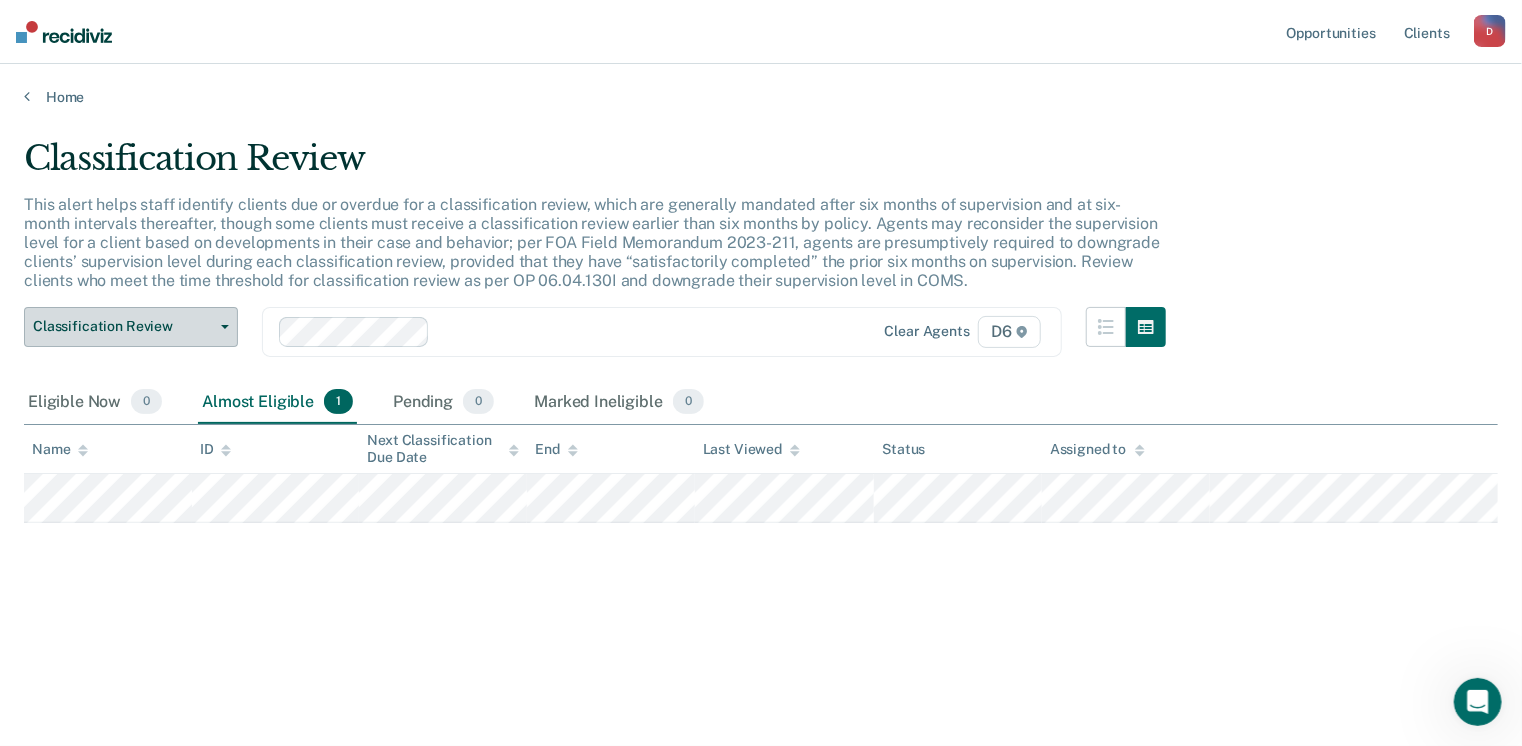 click at bounding box center (221, 327) 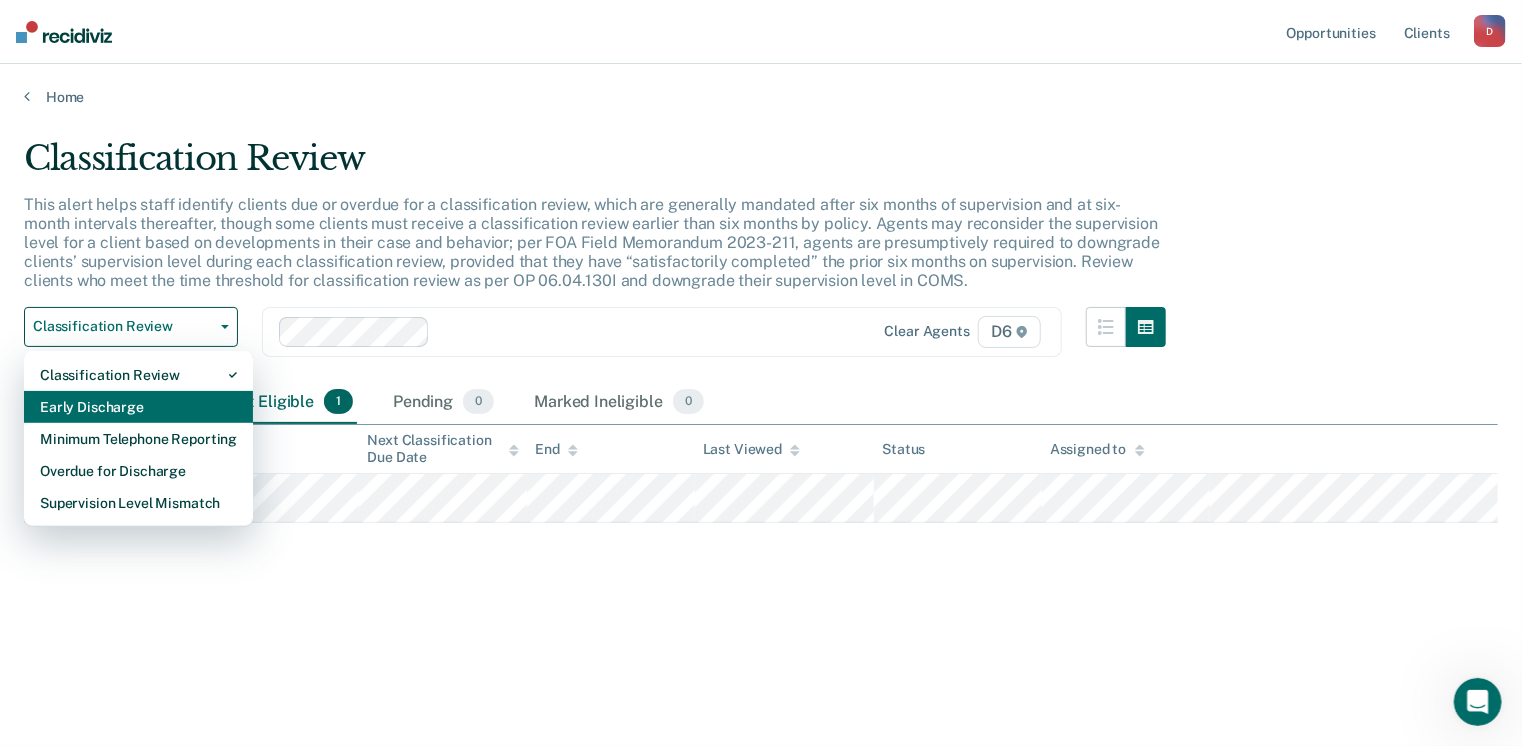 click on "Early Discharge" at bounding box center [138, 407] 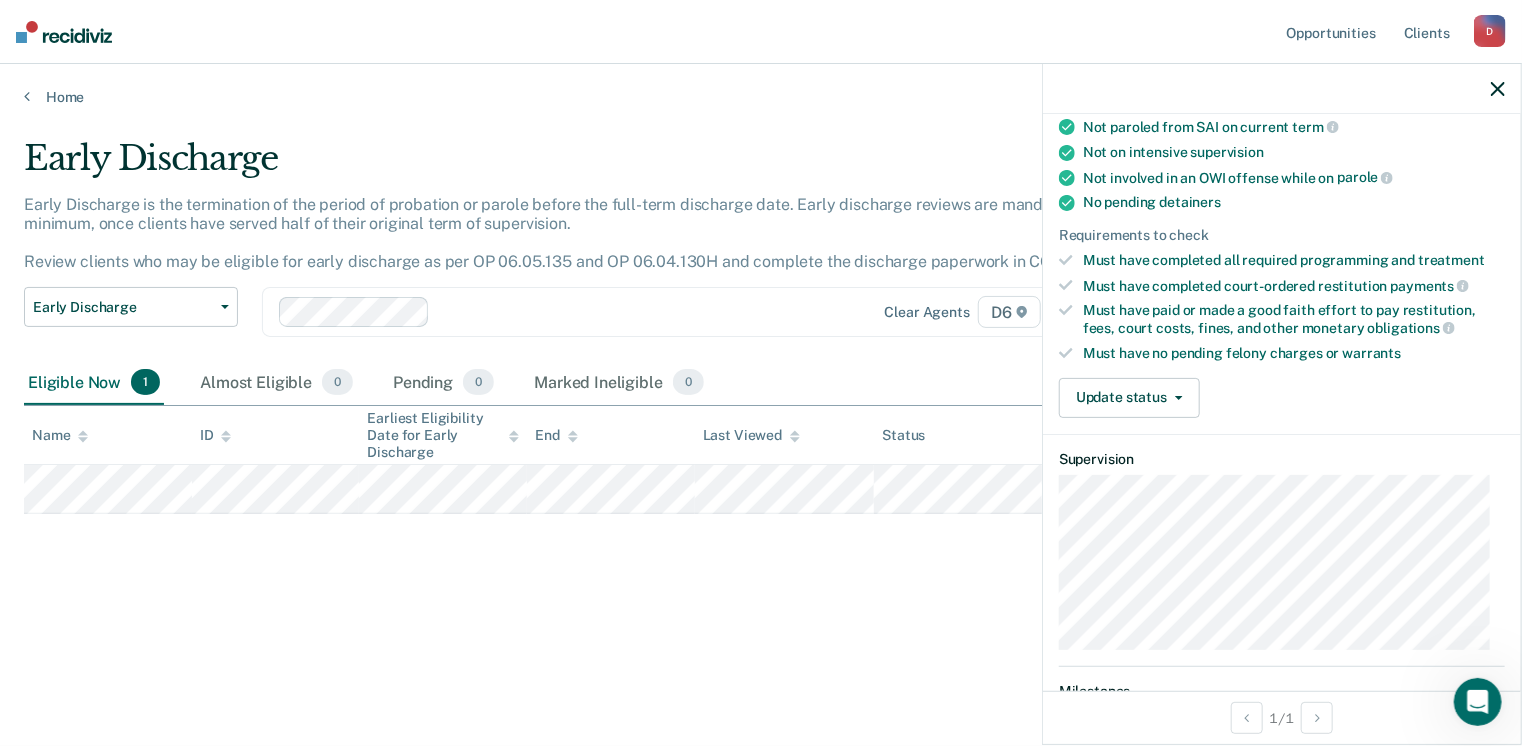 scroll, scrollTop: 400, scrollLeft: 0, axis: vertical 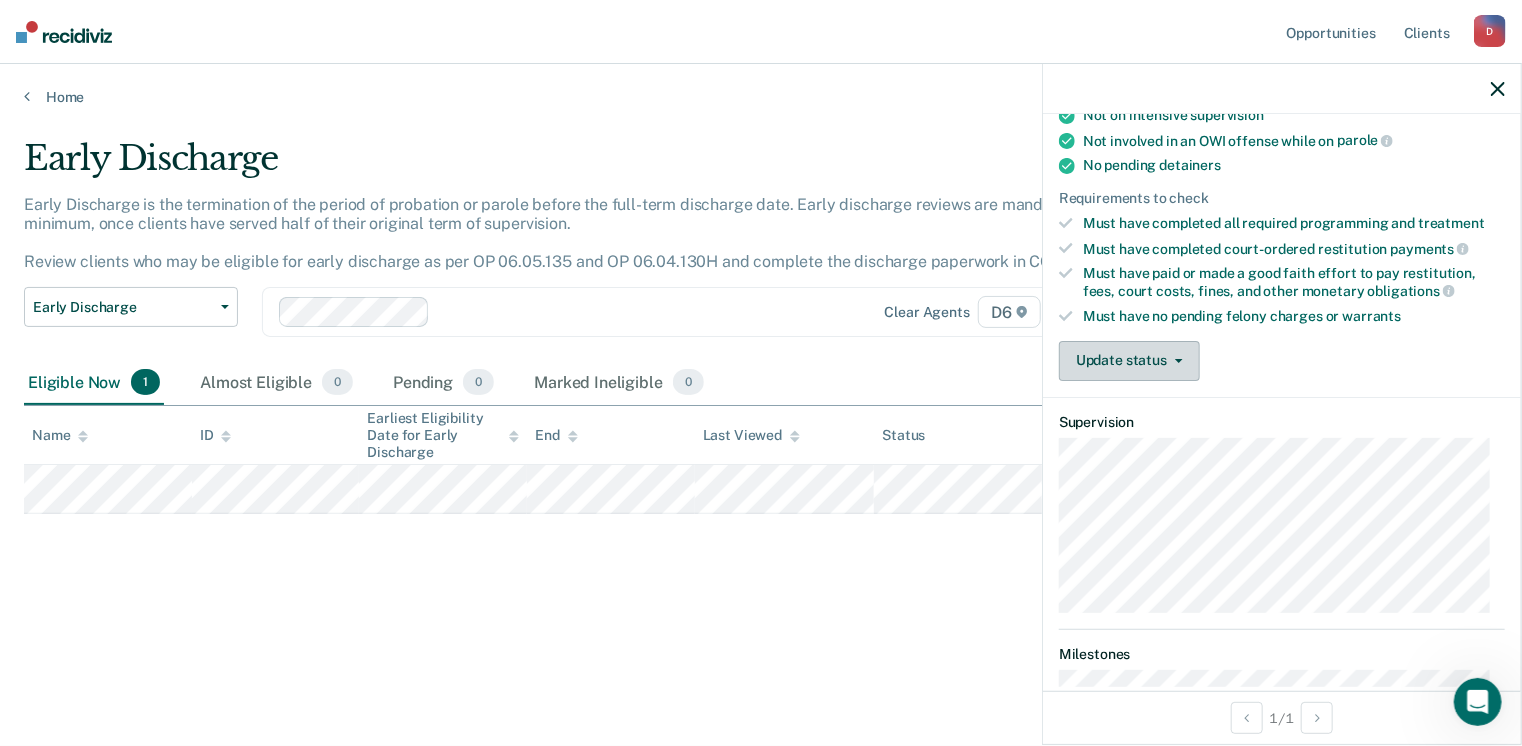 click on "Update status" at bounding box center [1129, 361] 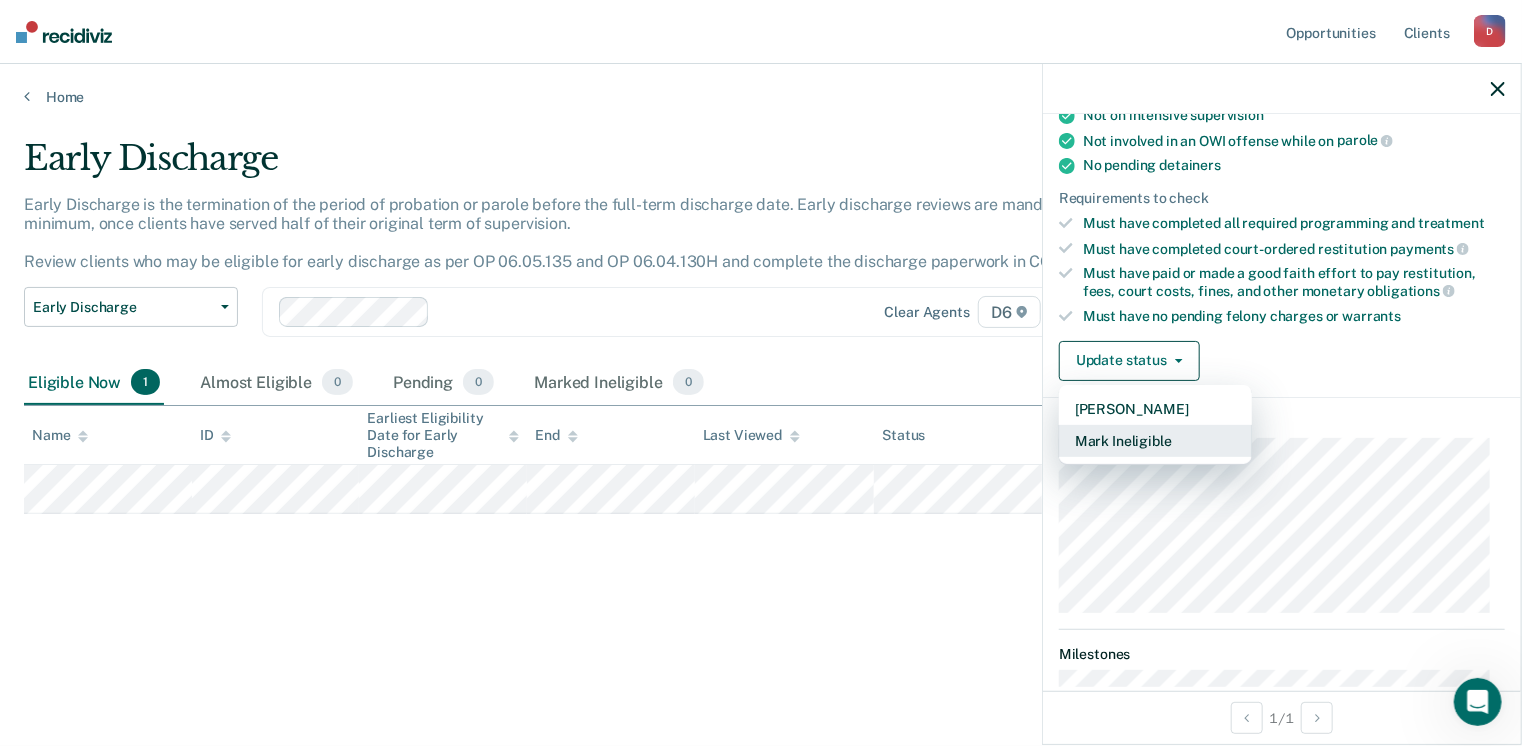 click on "Mark Ineligible" at bounding box center [1155, 441] 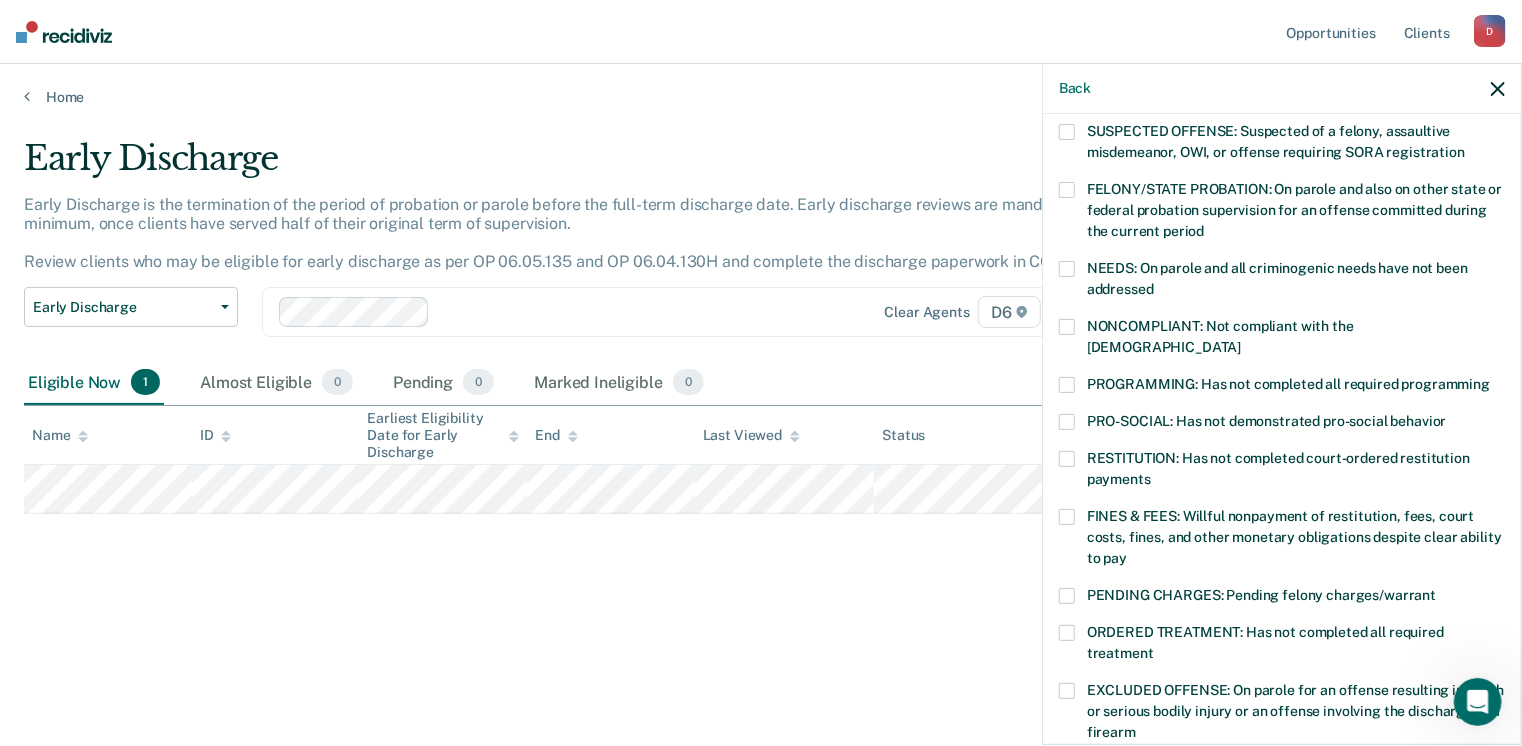 scroll, scrollTop: 300, scrollLeft: 0, axis: vertical 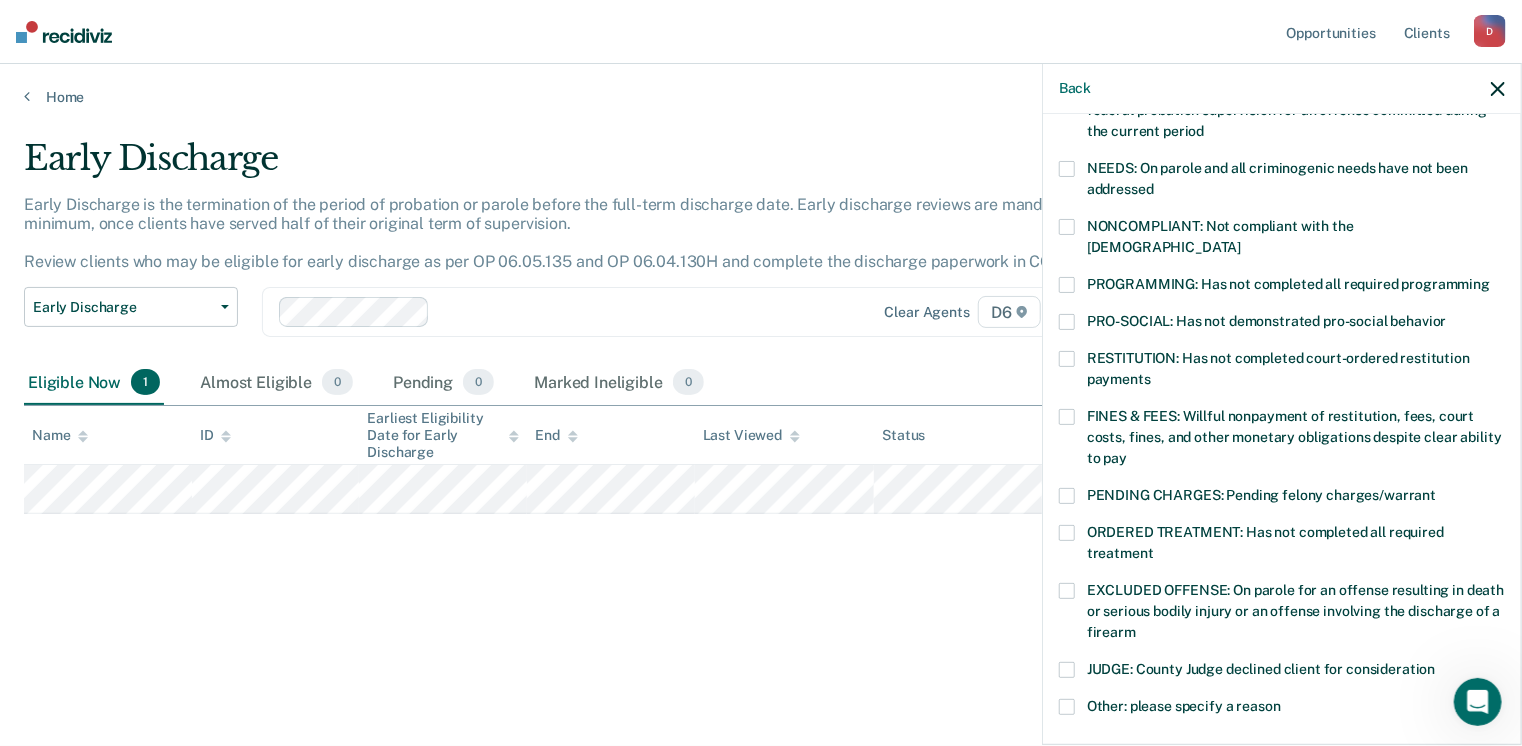 click at bounding box center (1067, 591) 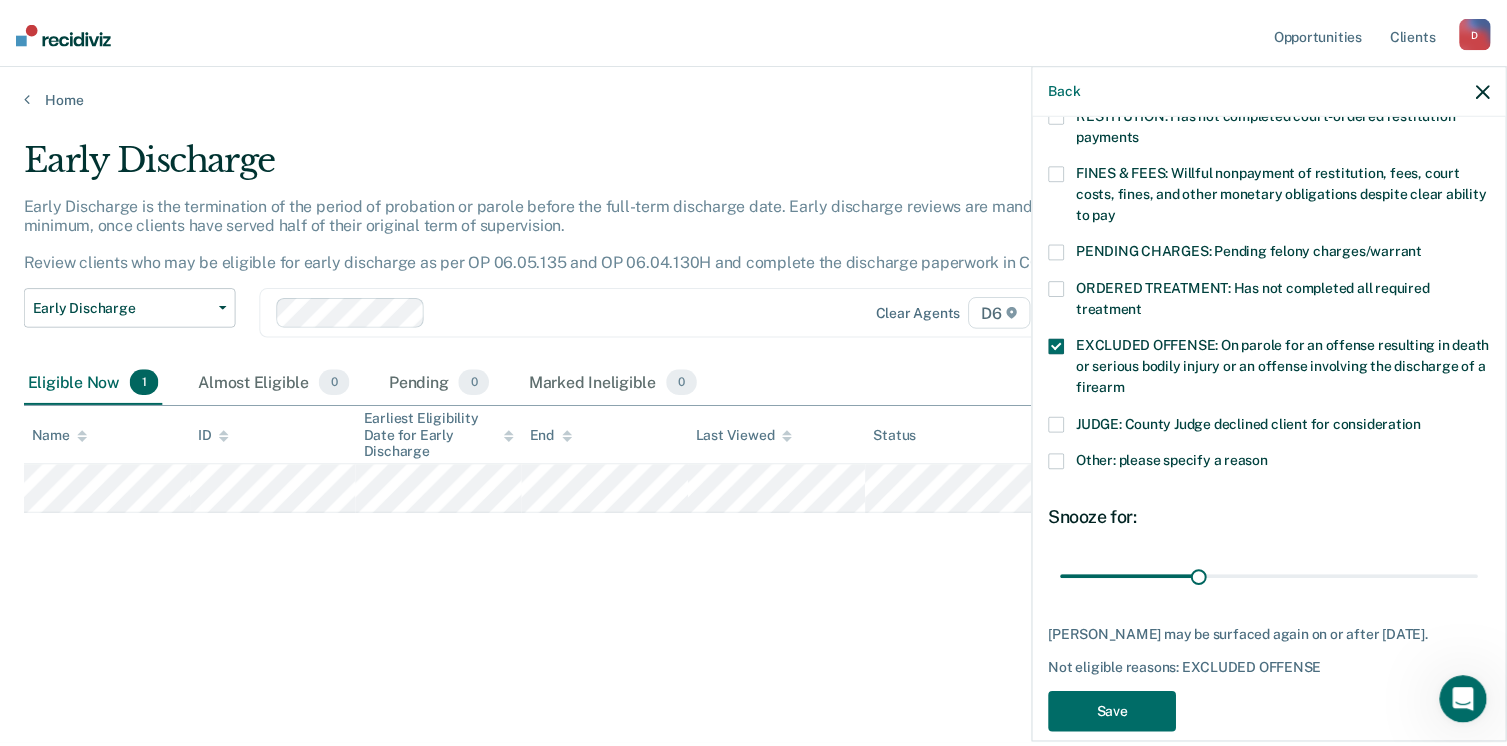 scroll, scrollTop: 551, scrollLeft: 0, axis: vertical 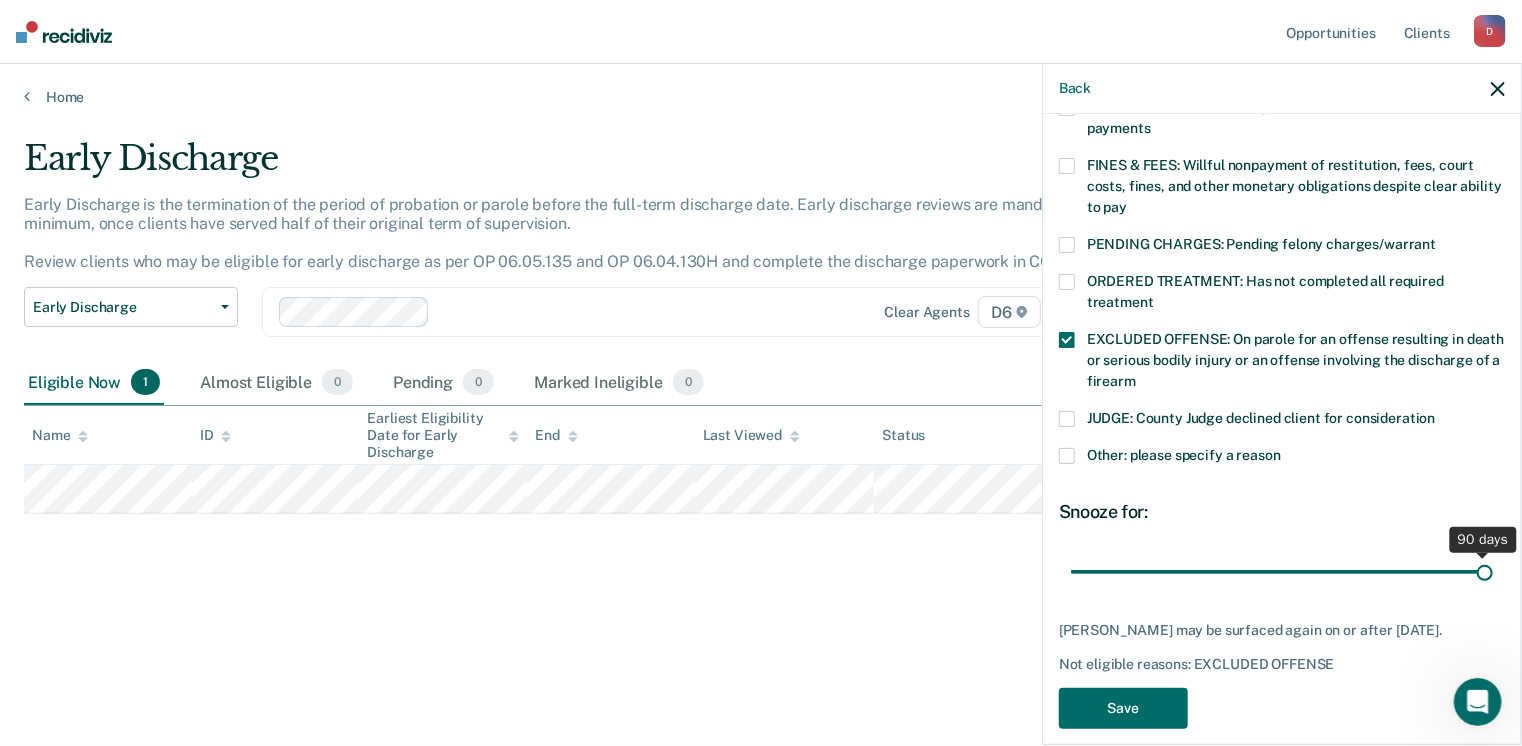 drag, startPoint x: 1209, startPoint y: 545, endPoint x: 1514, endPoint y: 544, distance: 305.00165 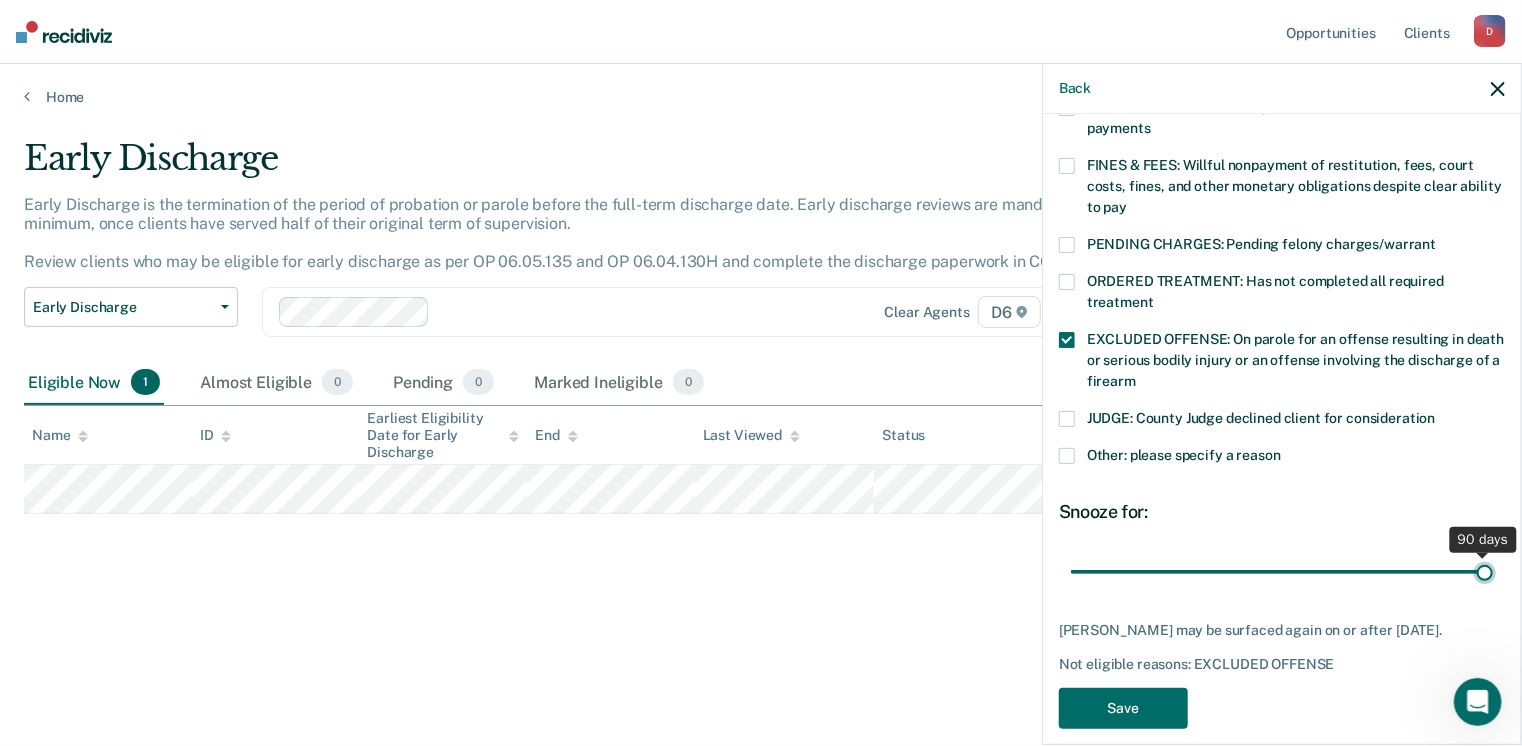 type on "90" 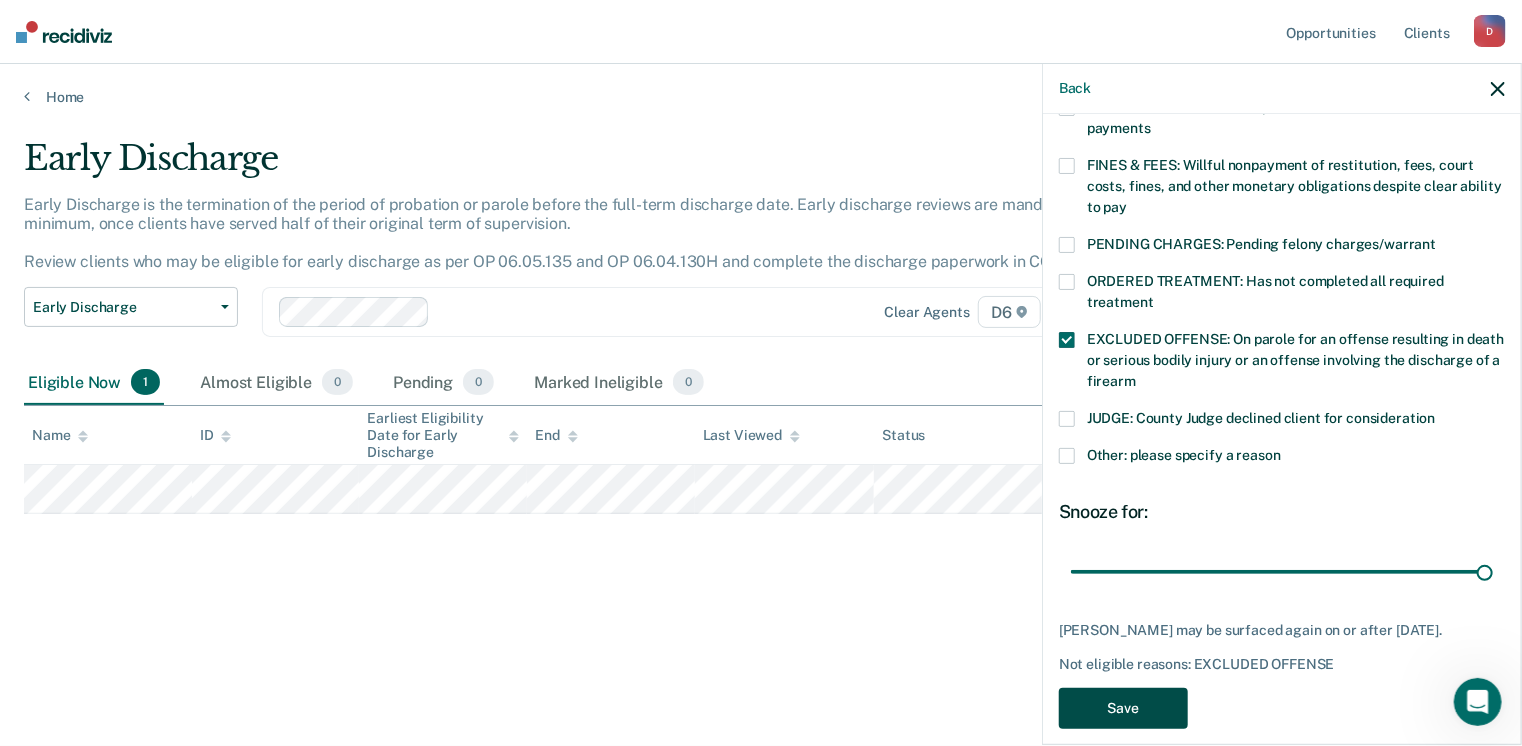 click on "Save" at bounding box center [1123, 708] 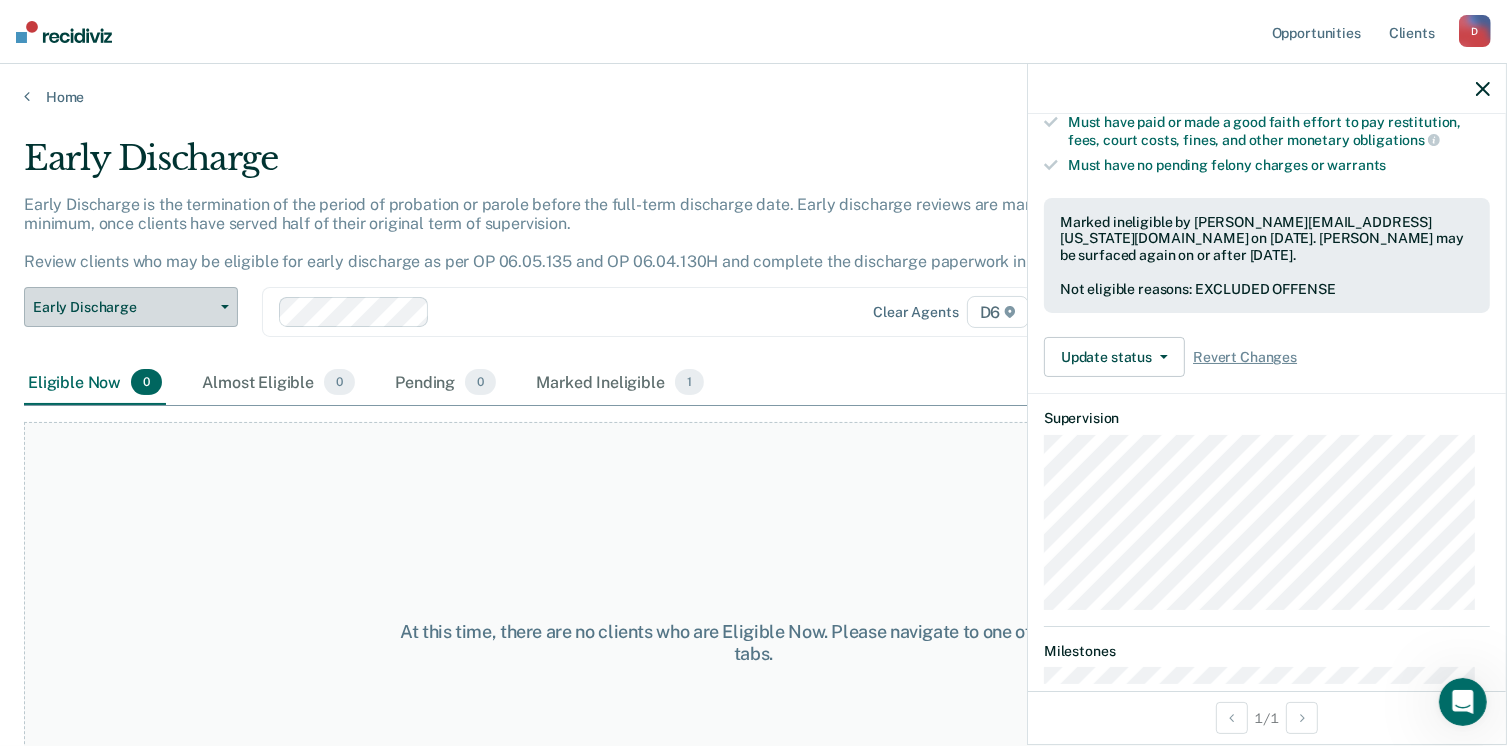 click 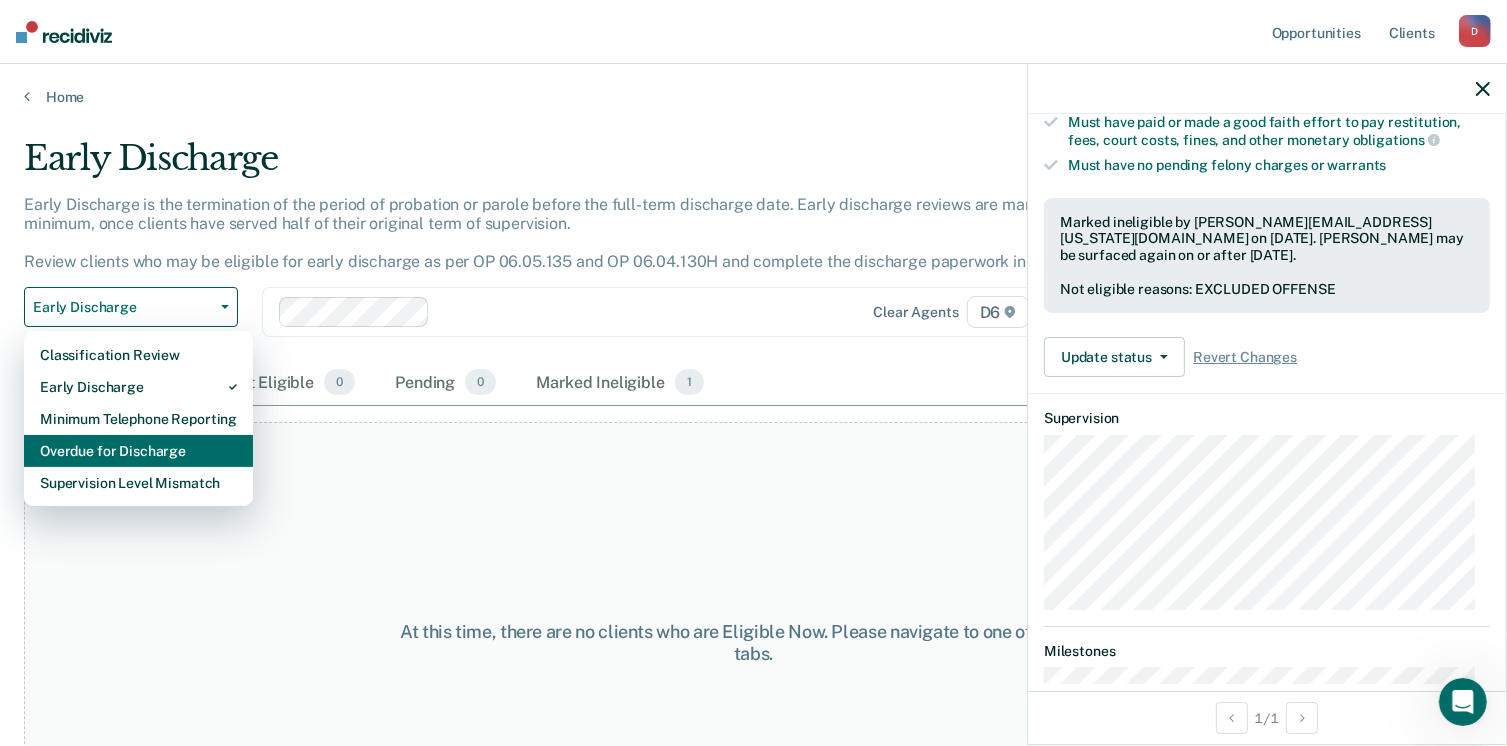 click on "Overdue for Discharge" at bounding box center [138, 451] 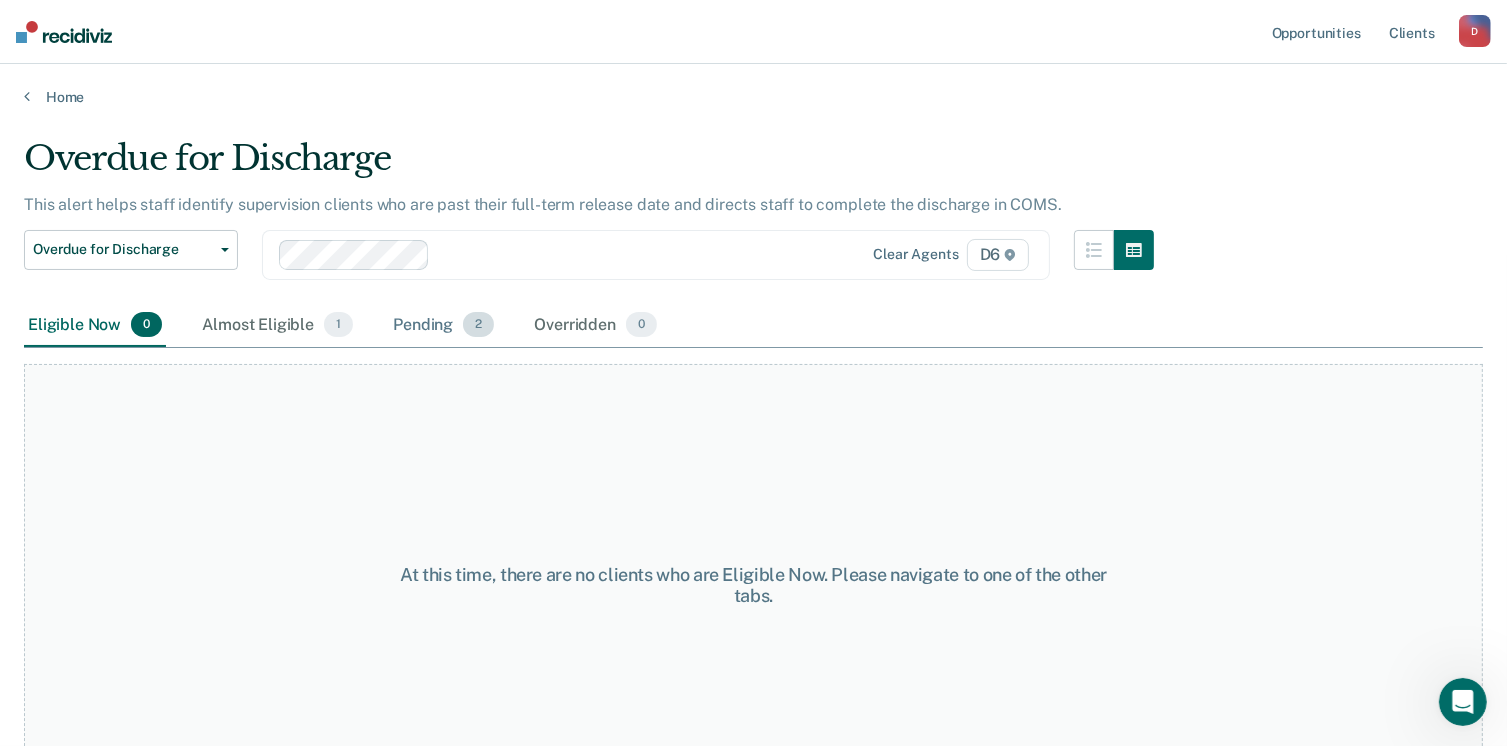 click on "Pending 2" at bounding box center [443, 326] 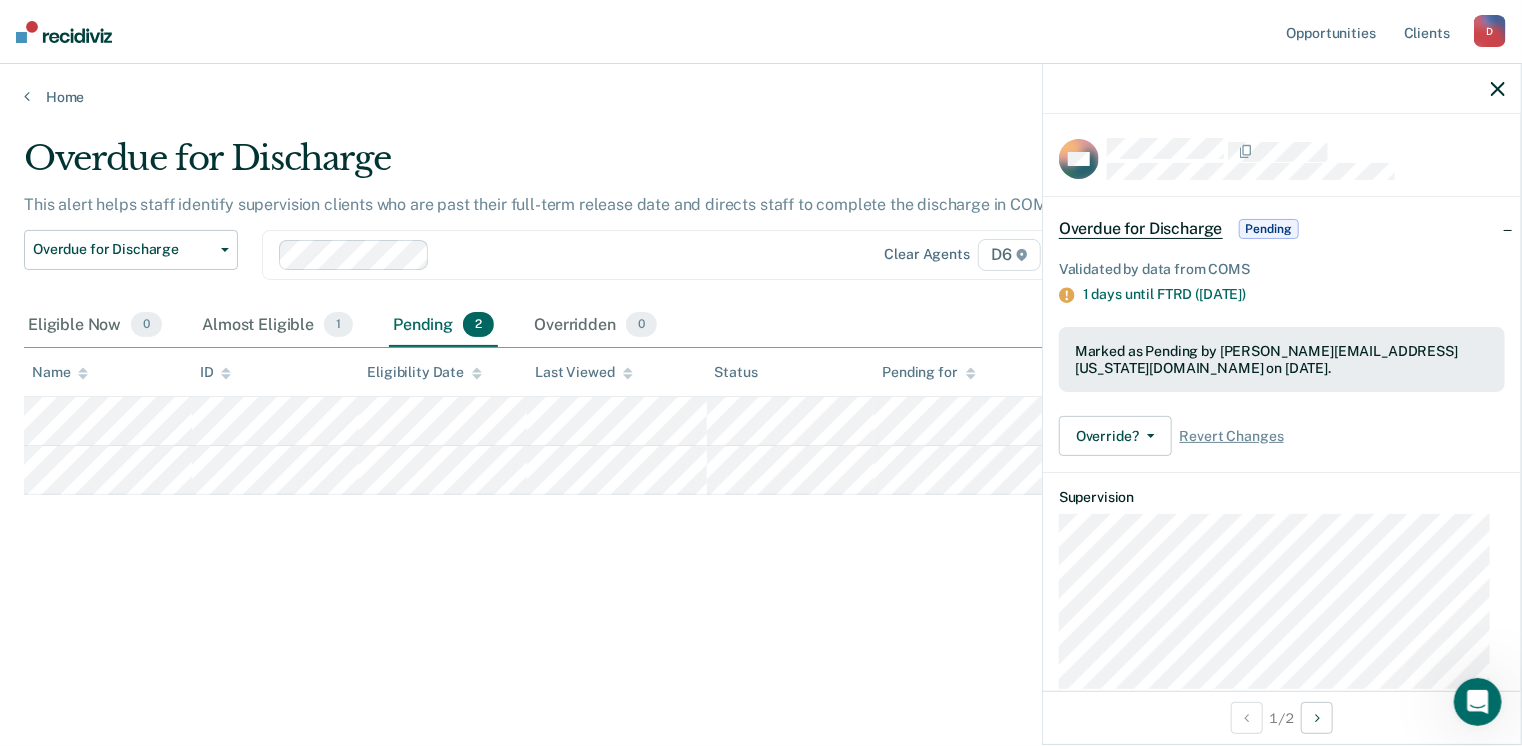 click 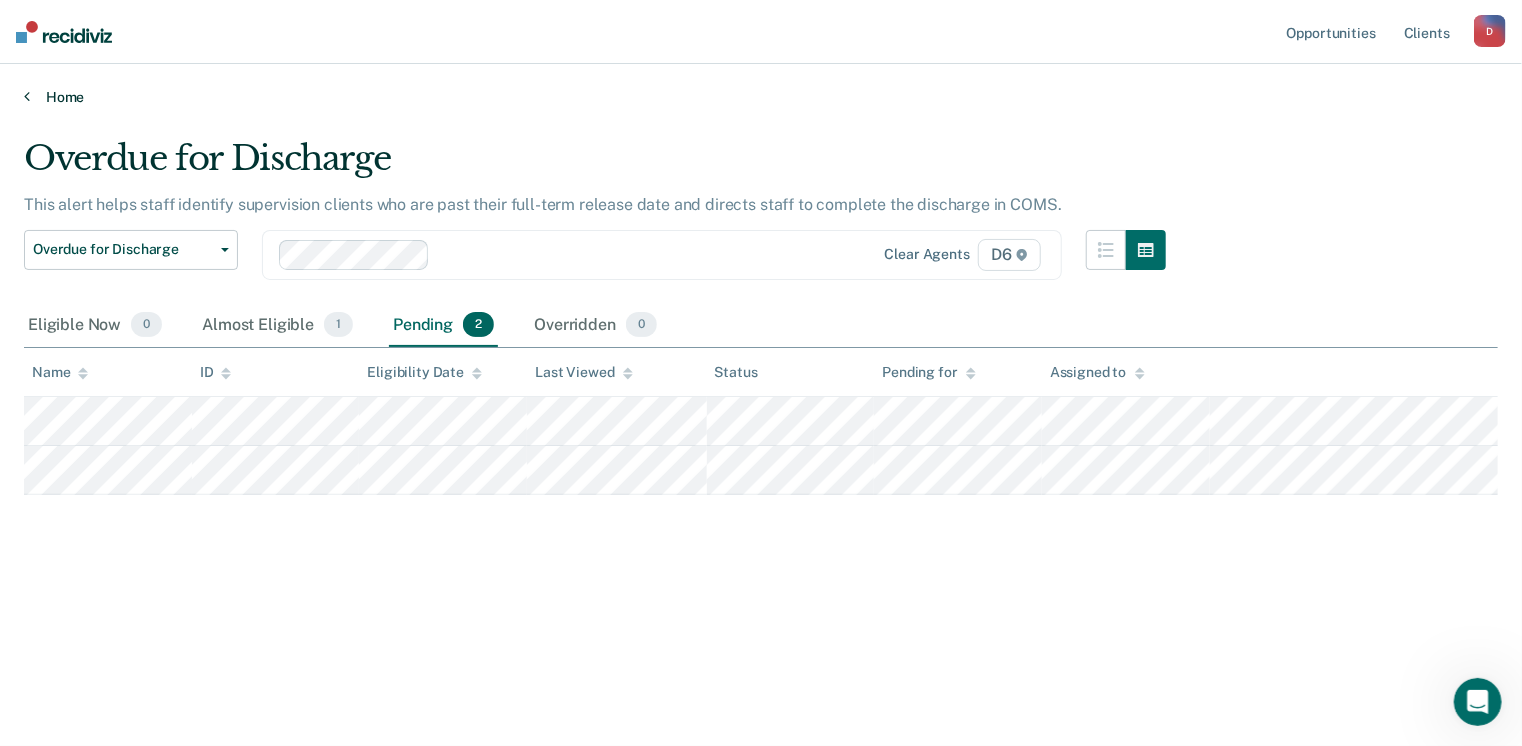 click on "Home" at bounding box center [761, 97] 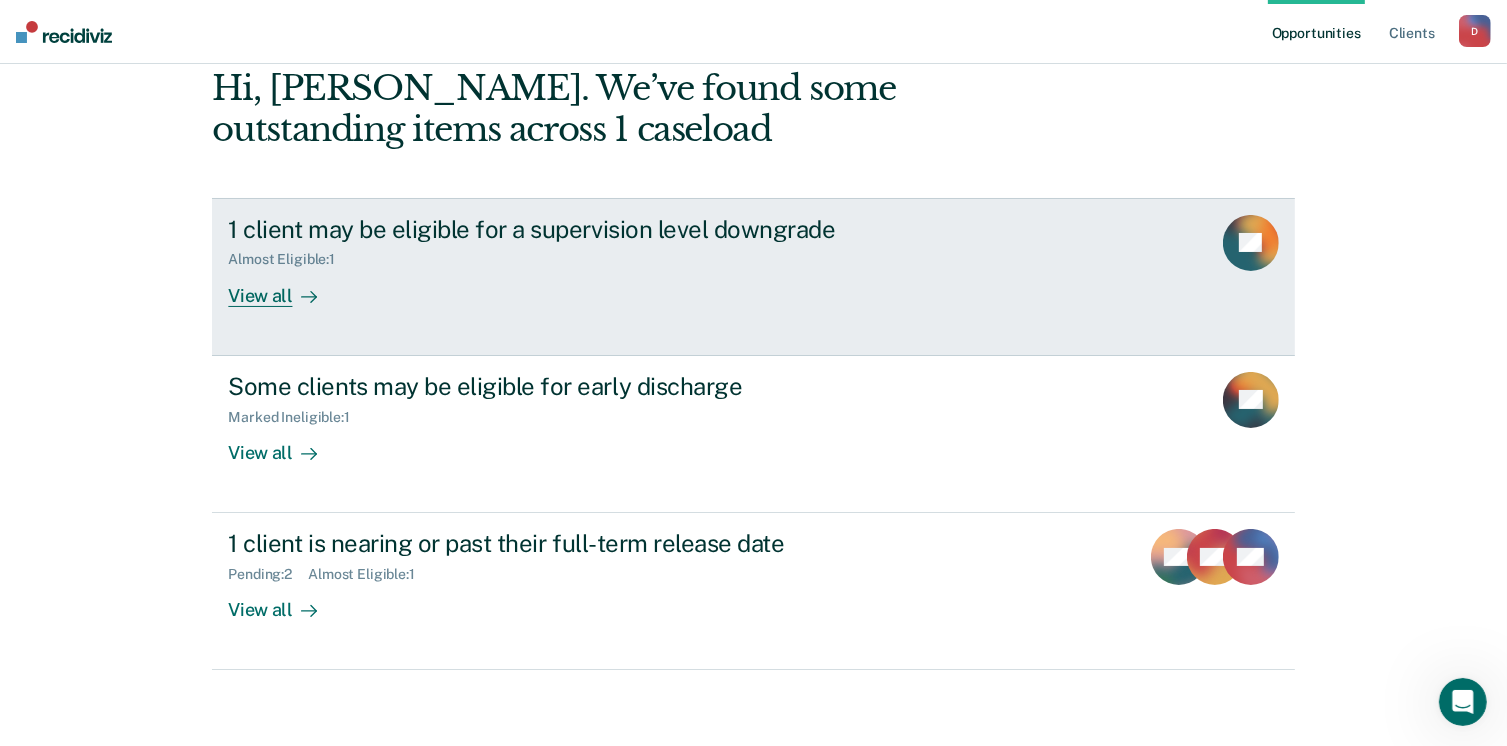 scroll, scrollTop: 104, scrollLeft: 0, axis: vertical 